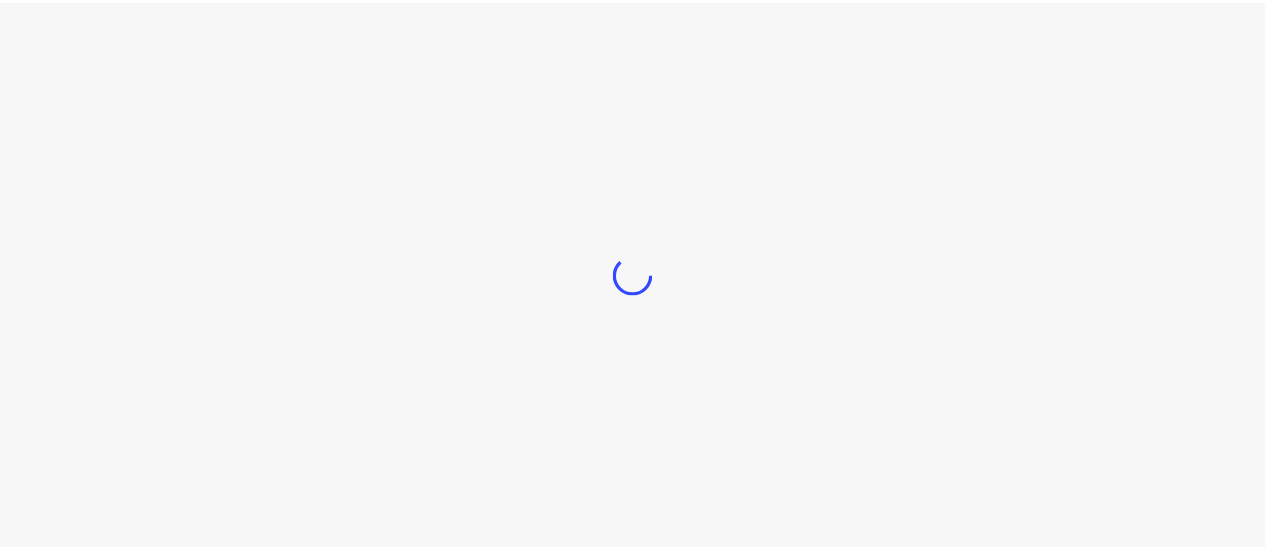 scroll, scrollTop: 0, scrollLeft: 0, axis: both 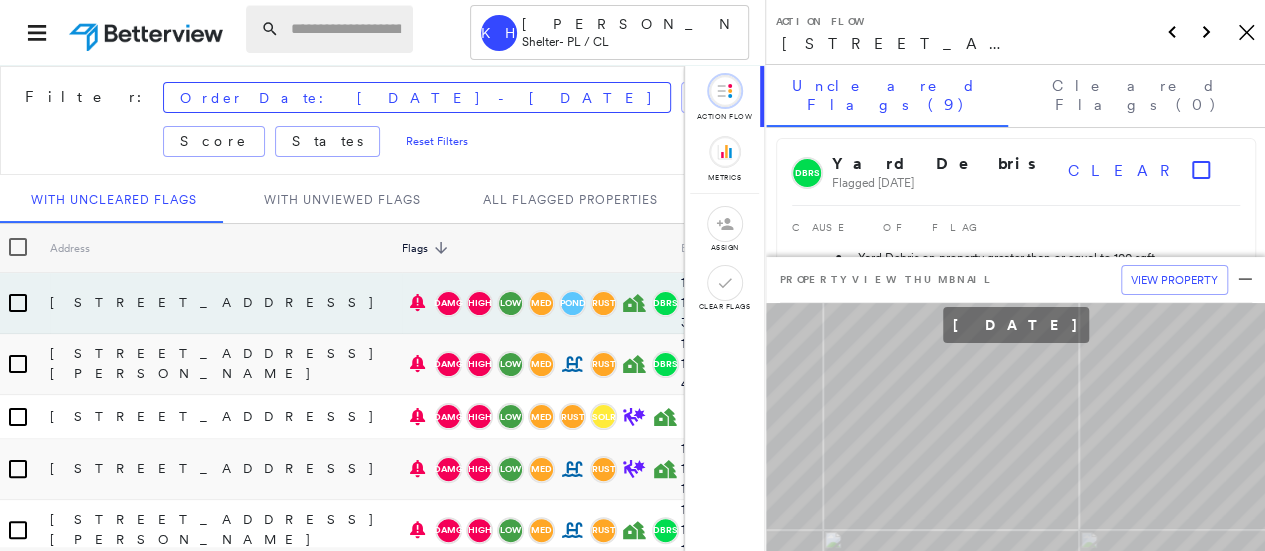click at bounding box center (346, 29) 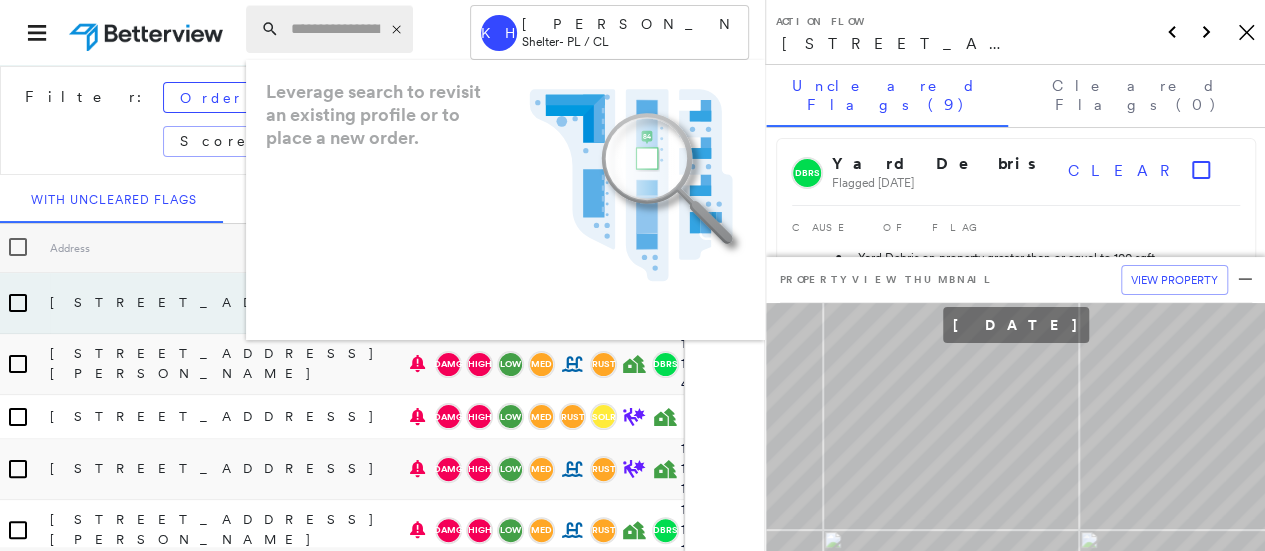 type on "*" 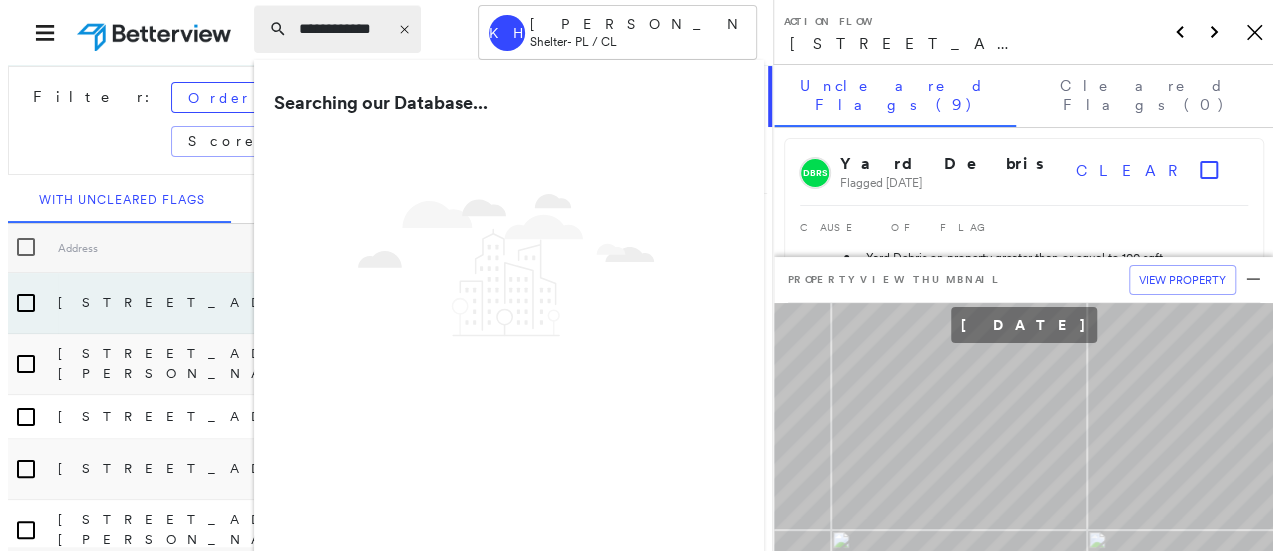 scroll, scrollTop: 0, scrollLeft: 4, axis: horizontal 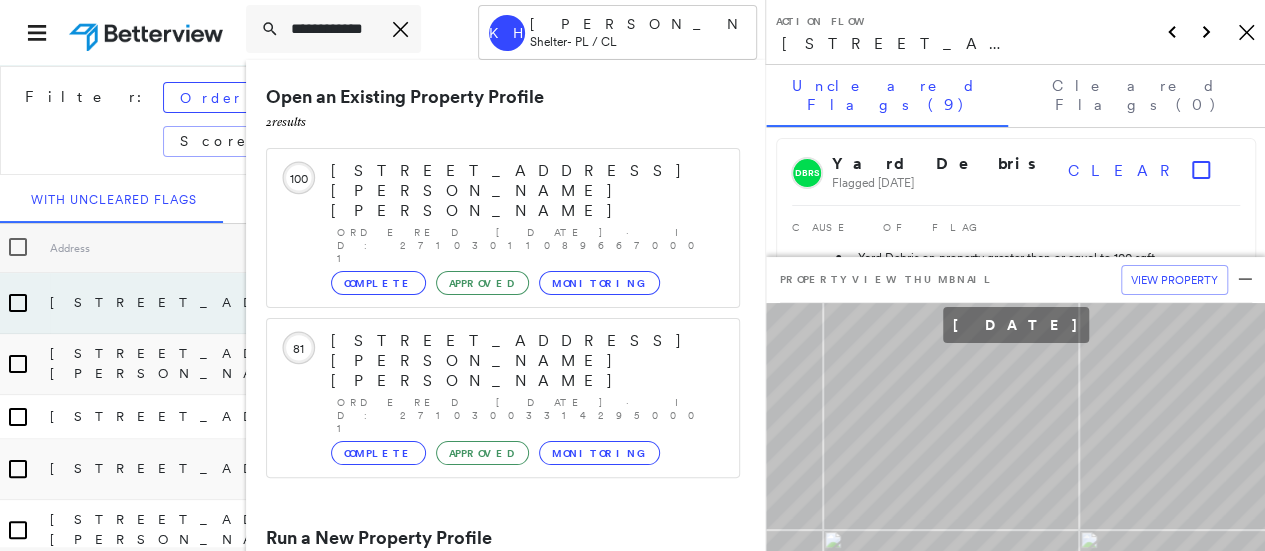 type on "**********" 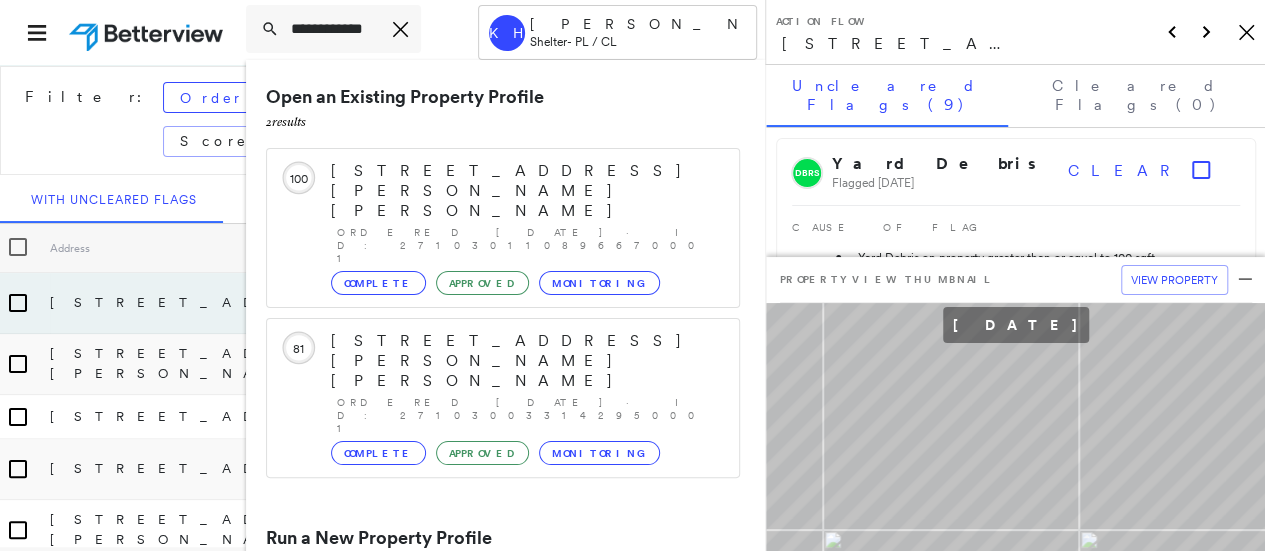 click on "[STREET_ADDRESS]" at bounding box center [491, 652] 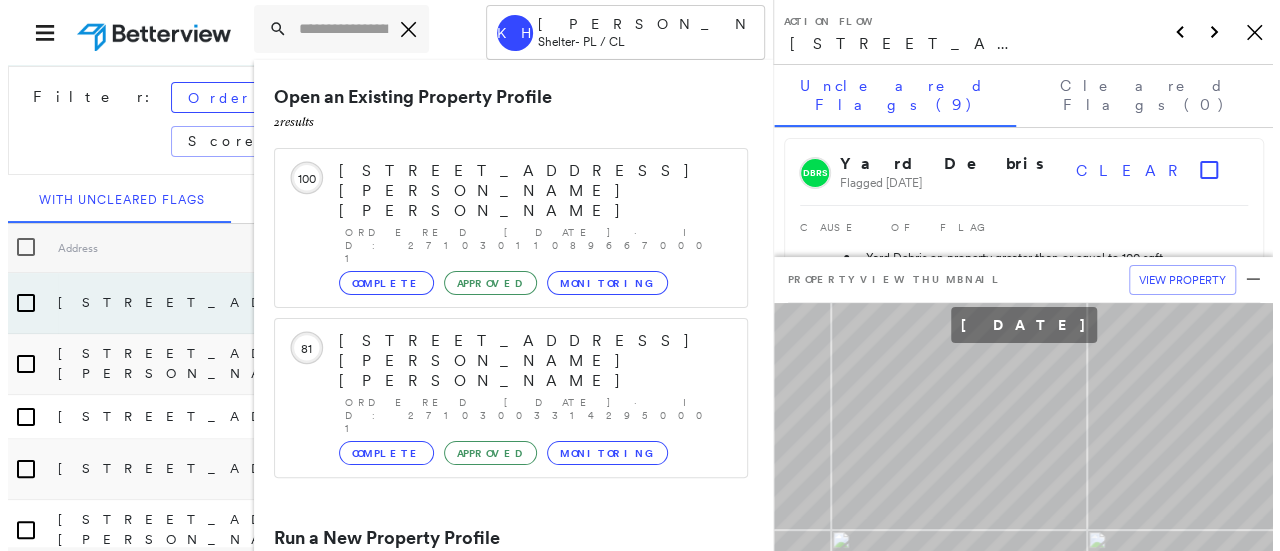 scroll, scrollTop: 0, scrollLeft: 0, axis: both 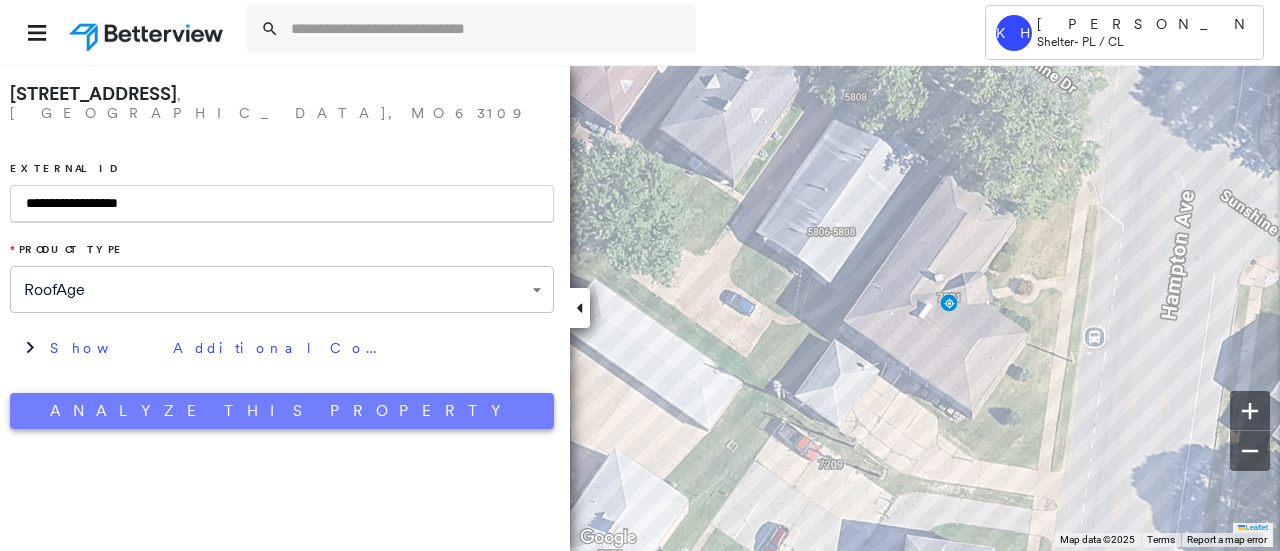 type on "**********" 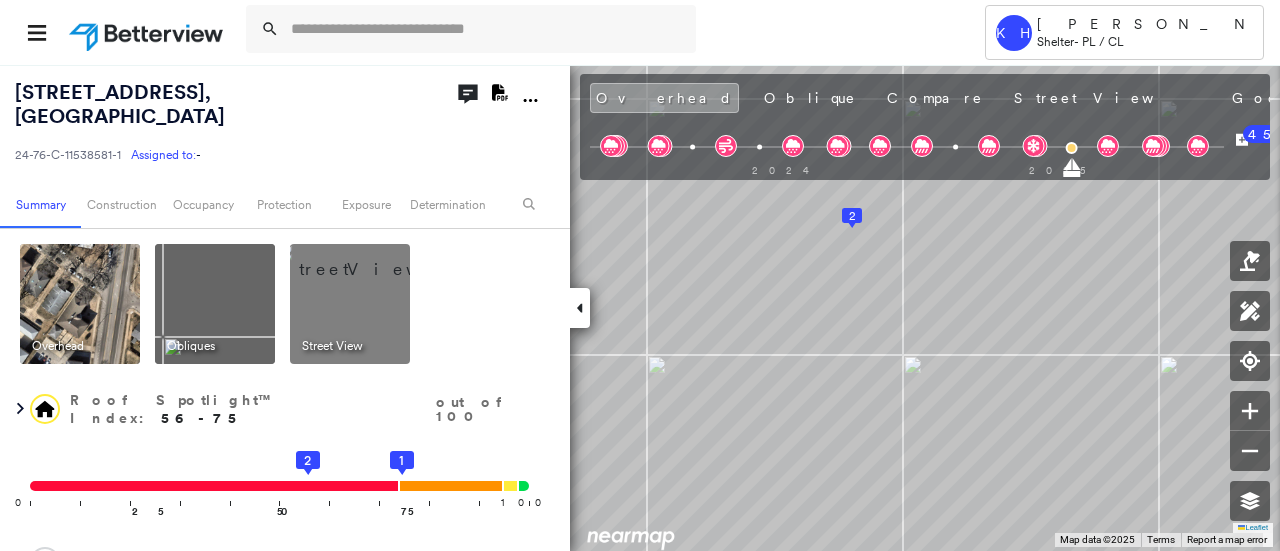 click at bounding box center (374, 259) 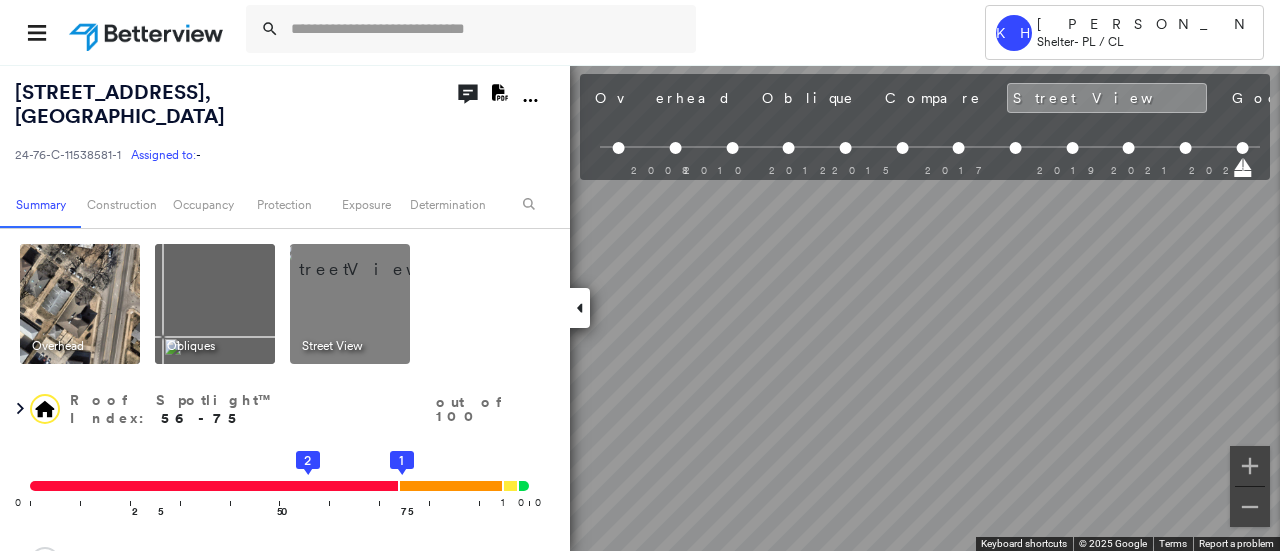 scroll, scrollTop: 0, scrollLeft: 1326, axis: horizontal 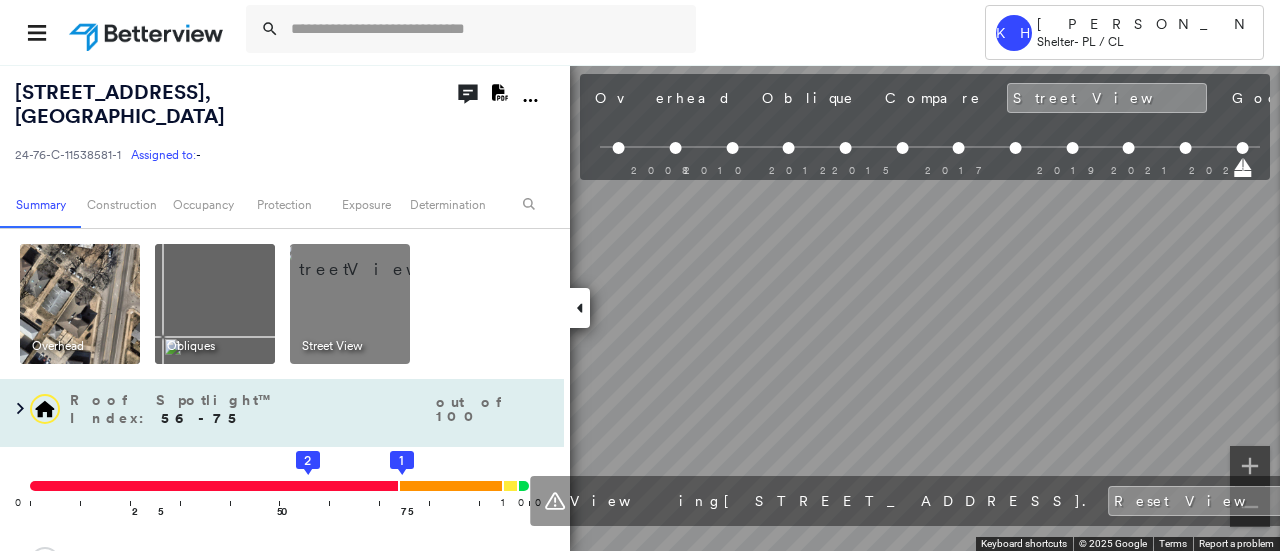 click on "[STREET_ADDRESS] 24-76-C-11538581-1 Assigned to:  - Assigned to:  - 24-76-C-11538581-1 Assigned to:  - Open Comments Download PDF Report Summary Construction Occupancy Protection Exposure Determination Overhead Obliques Street View Roof Spotlight™ Index :  56-75 out of 100 0 100 25 50 75 2 1 Building Roof Scores 2 Buildings Policy Information :  24-76-C-11538581-1 Flags :  2 (0 cleared, 2 uncleared) Construction Roof Spotlights :  Zinc Staining, Staining, Tile or Shingle Staining, Overhang, Chimney and 2 more Property Features :  Road (Drivable Surface), Concrete Area, Driveway, Maintained Lawn, Natural Pervious Surface and 1 more Roof Age :  All Buildings greater than [DEMOGRAPHIC_DATA]. 1 Building 1 :  11+ years 2 Building 2 :  11+ years Roof Size & Shape :  2 buildings  BuildZoom - Building Permit Data and Analysis Occupancy Place Detail Protection Exposure Fire Path FEMA Risk Index Wind Claim Predictor: Most Risky 1   out of  5 Wildfire Additional Perils Tree Fall Risk:  Present   :" at bounding box center [640, 307] 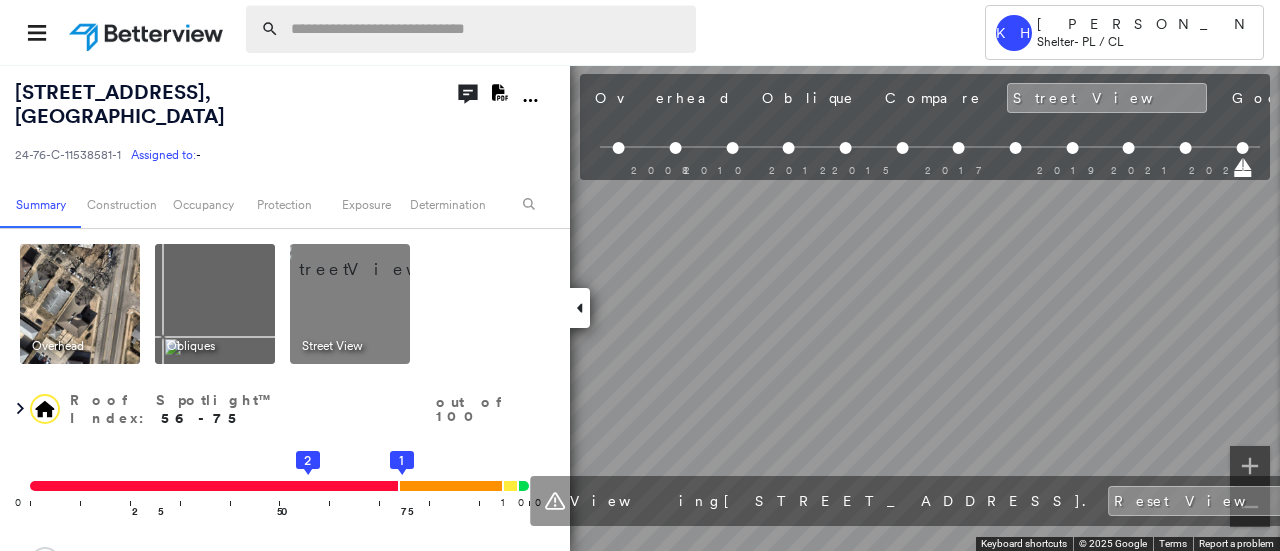 click at bounding box center [487, 29] 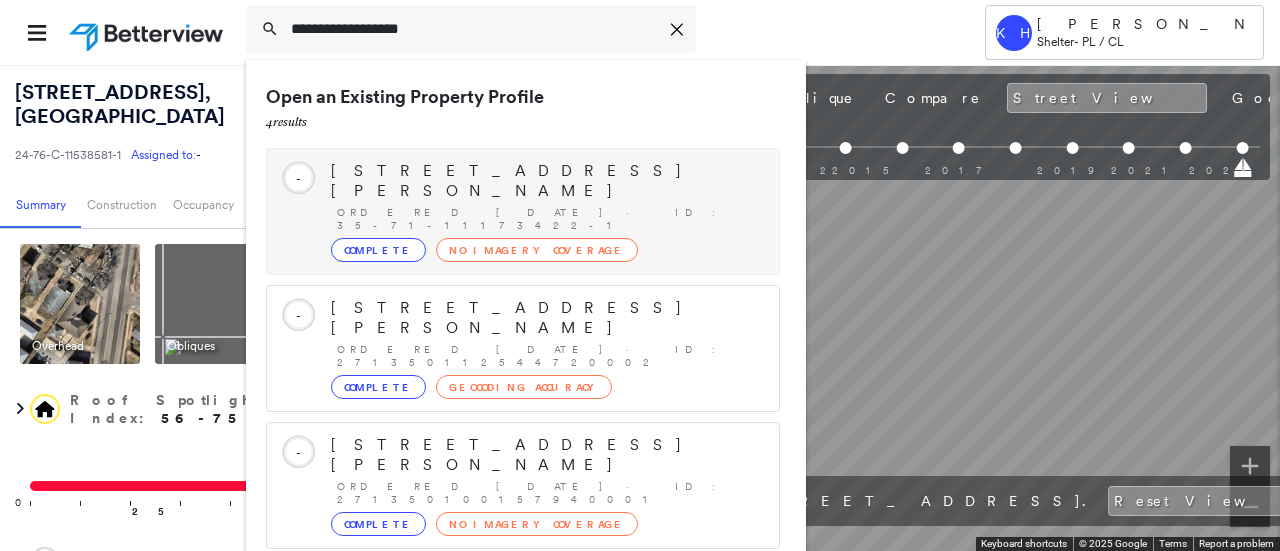 scroll, scrollTop: 142, scrollLeft: 0, axis: vertical 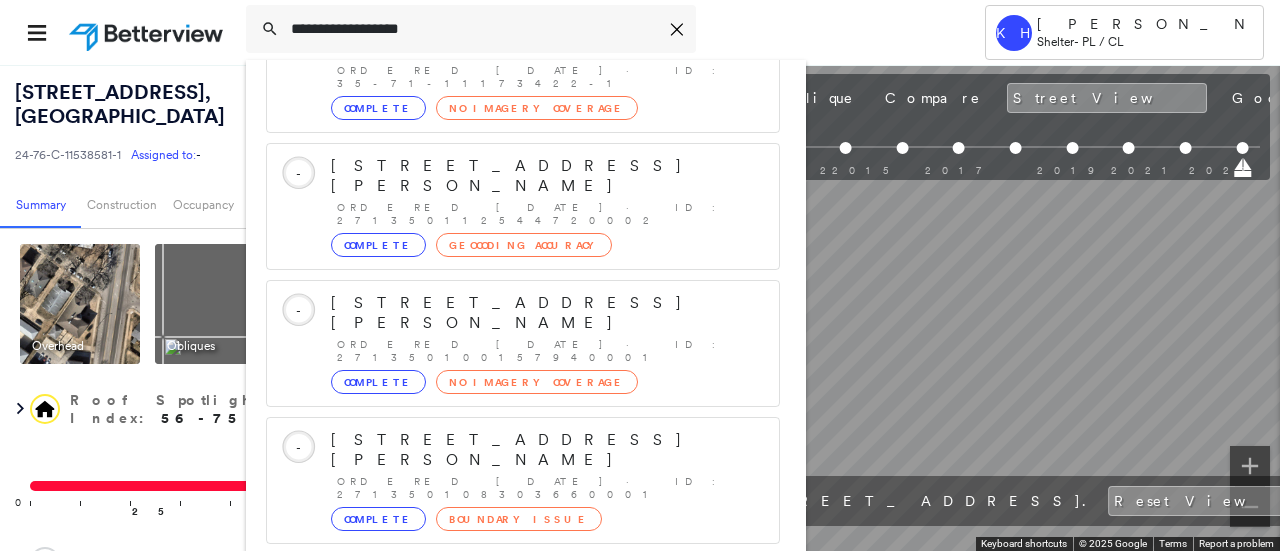 type on "**********" 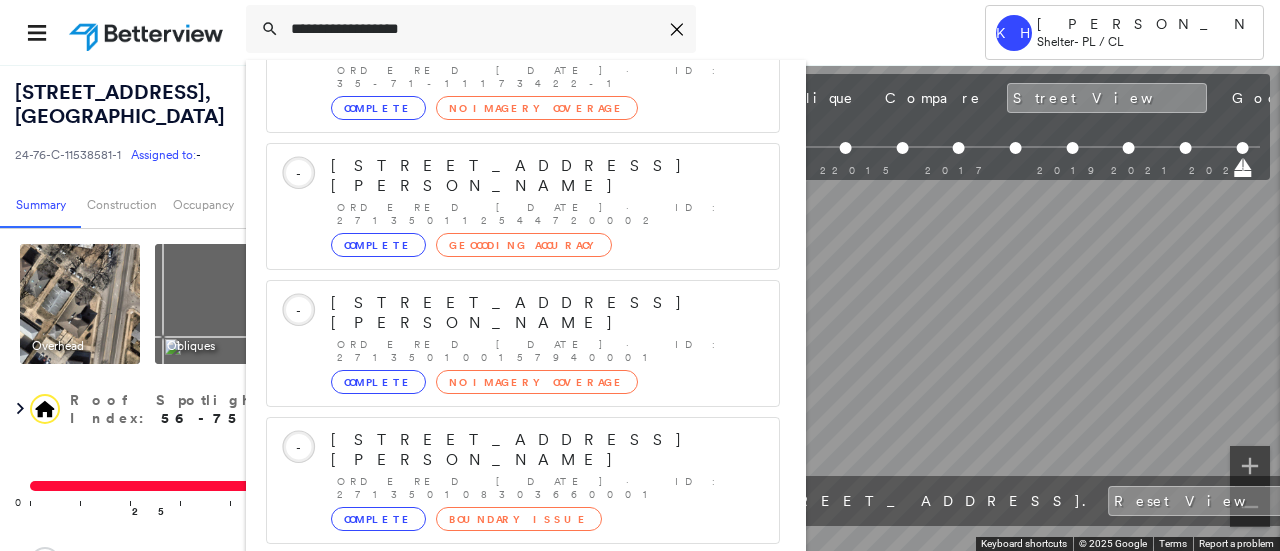 click on "[STREET_ADDRESS]" at bounding box center [501, 673] 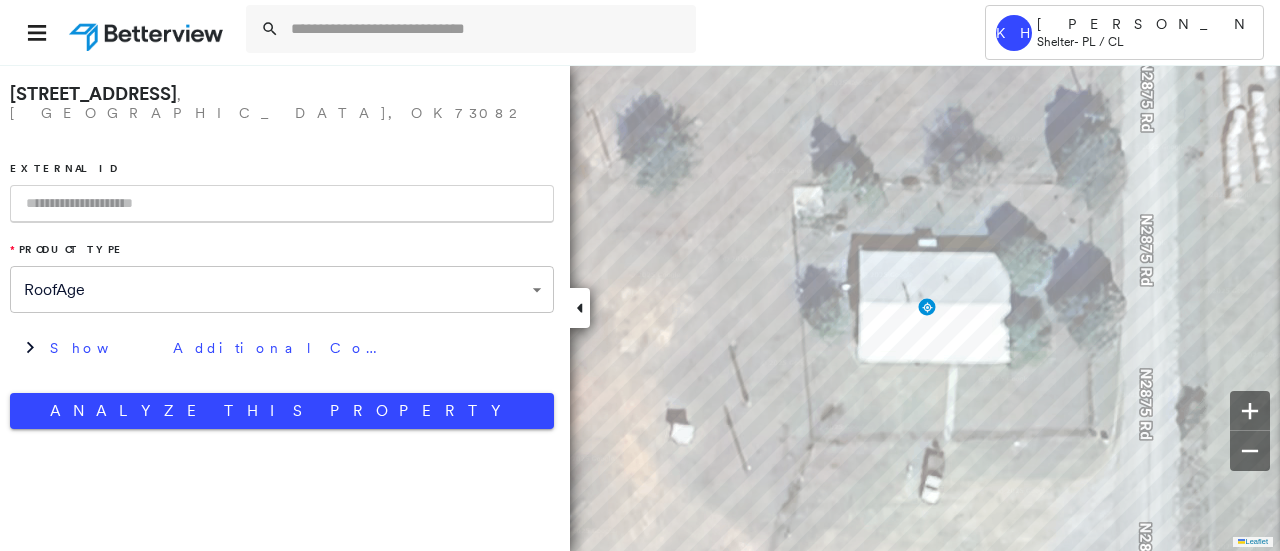 click at bounding box center (282, 204) 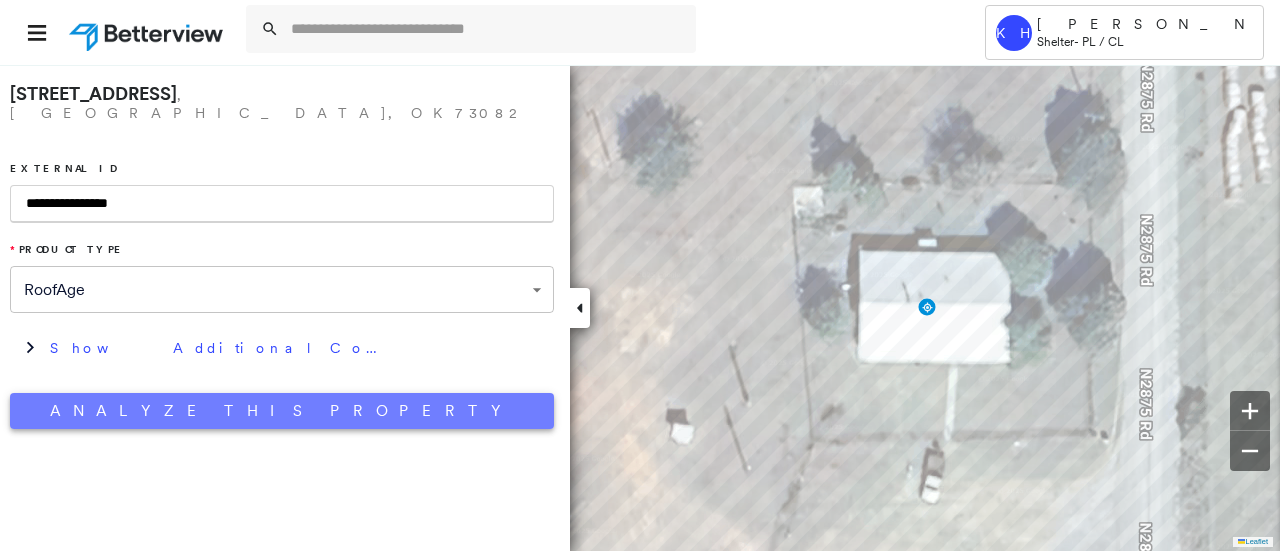 type on "**********" 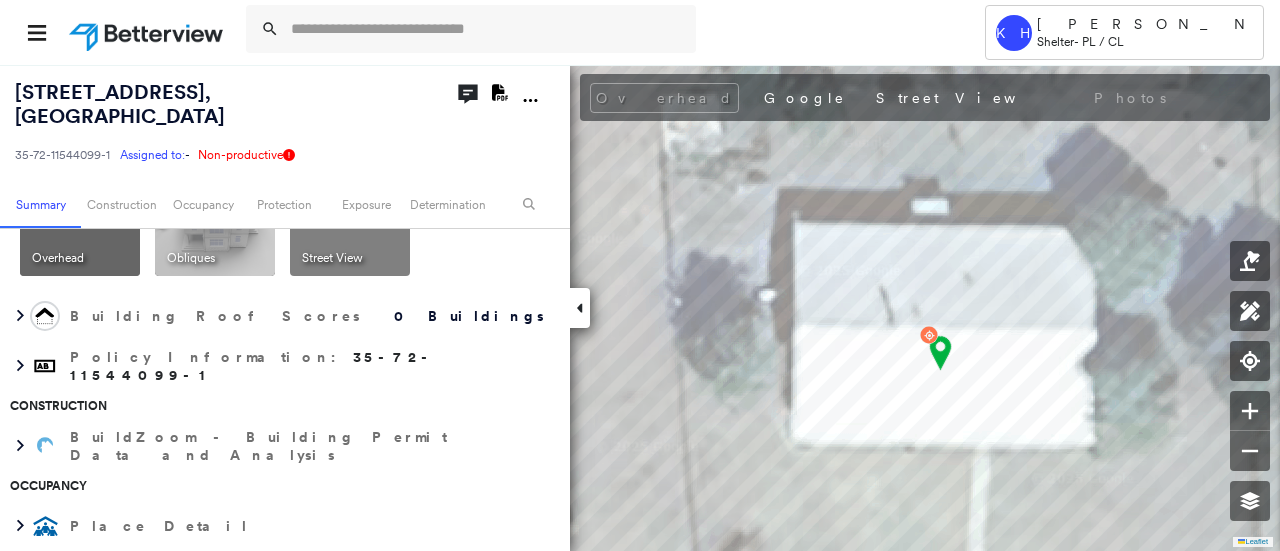 scroll, scrollTop: 100, scrollLeft: 0, axis: vertical 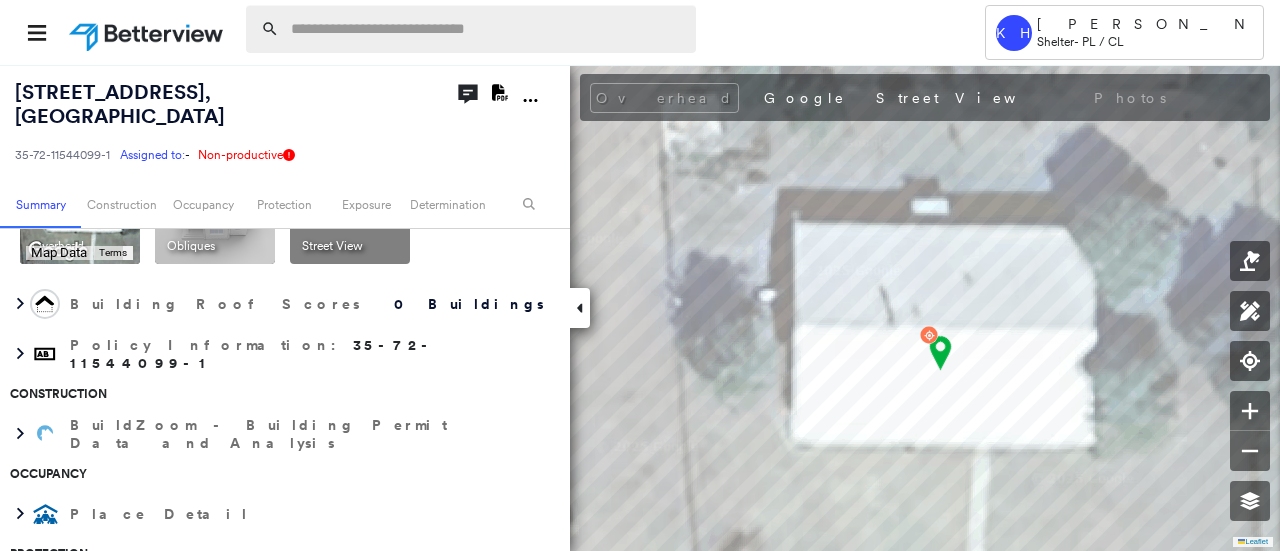 click at bounding box center (487, 29) 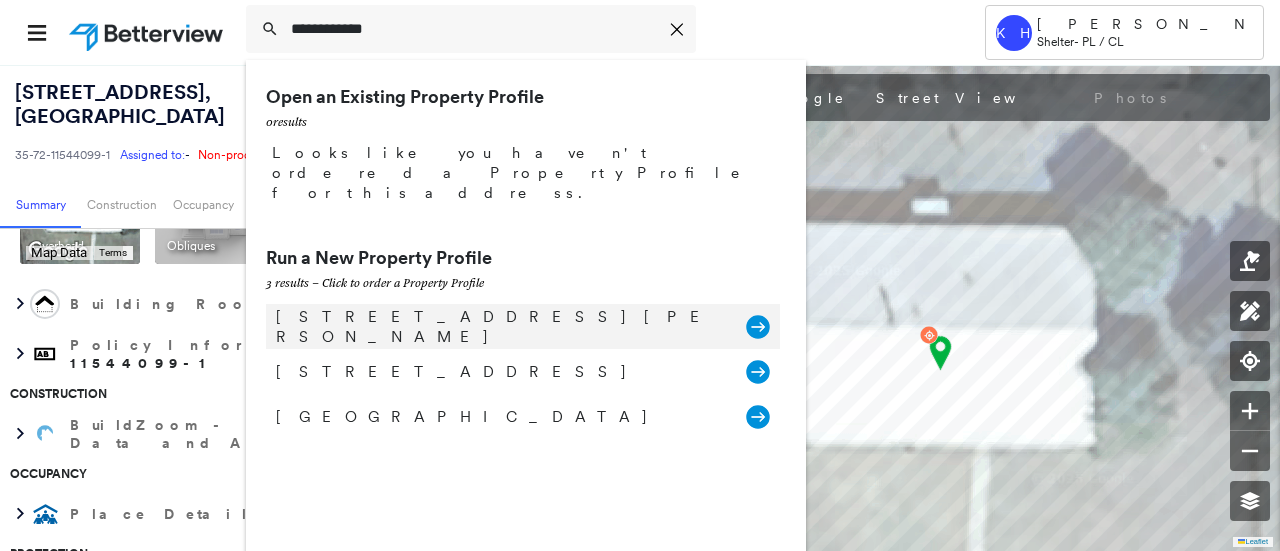 type on "**********" 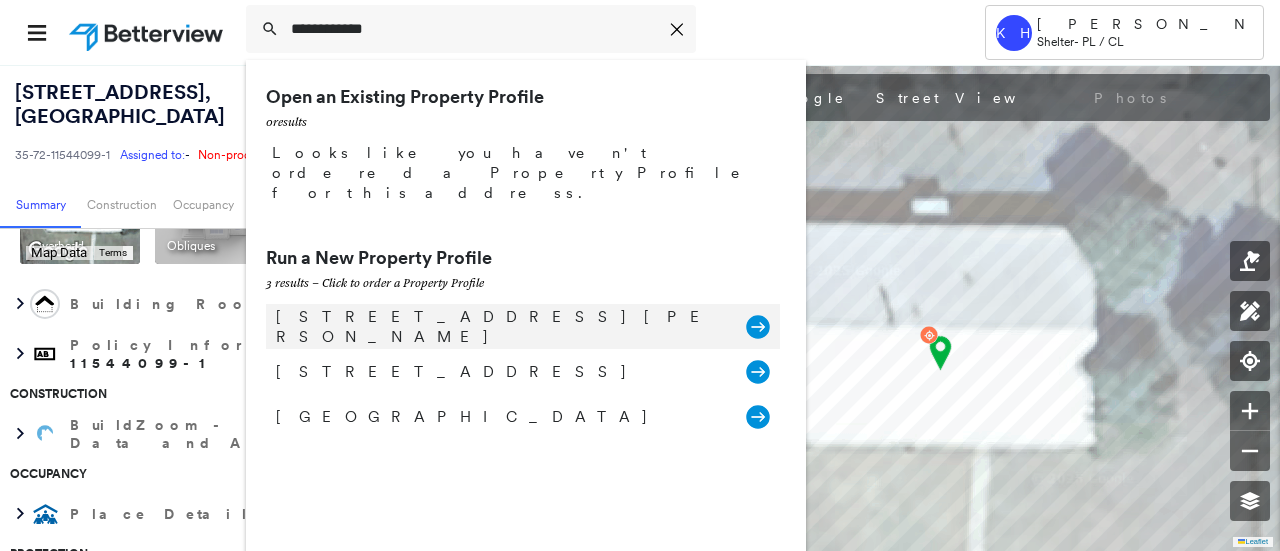 click on "[STREET_ADDRESS][PERSON_NAME] Group Created with Sketch." at bounding box center [523, 326] 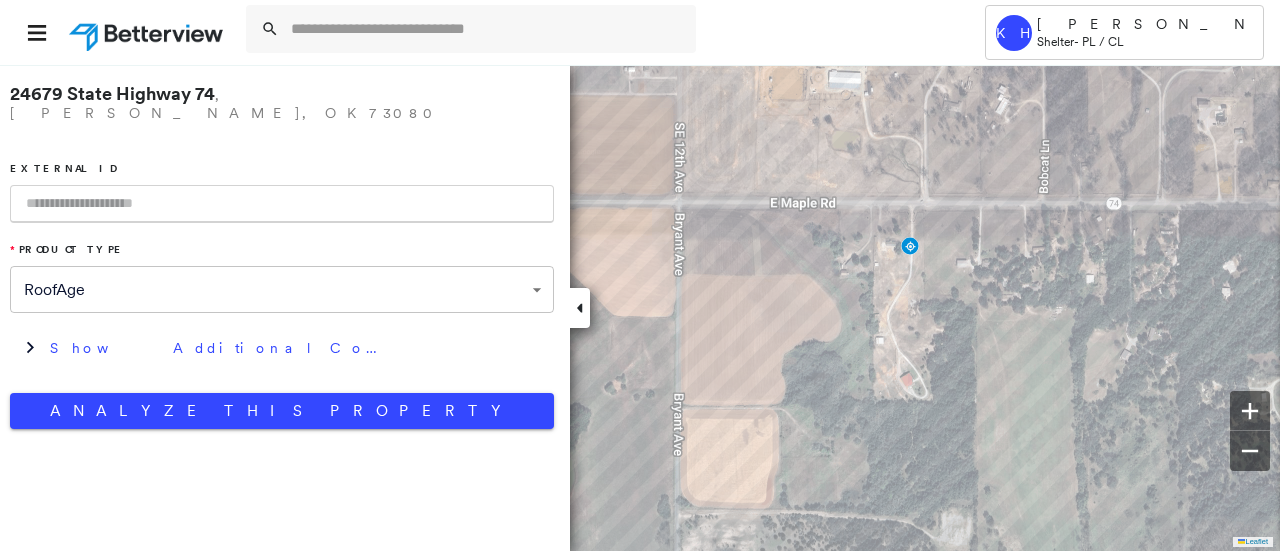 click at bounding box center [282, 204] 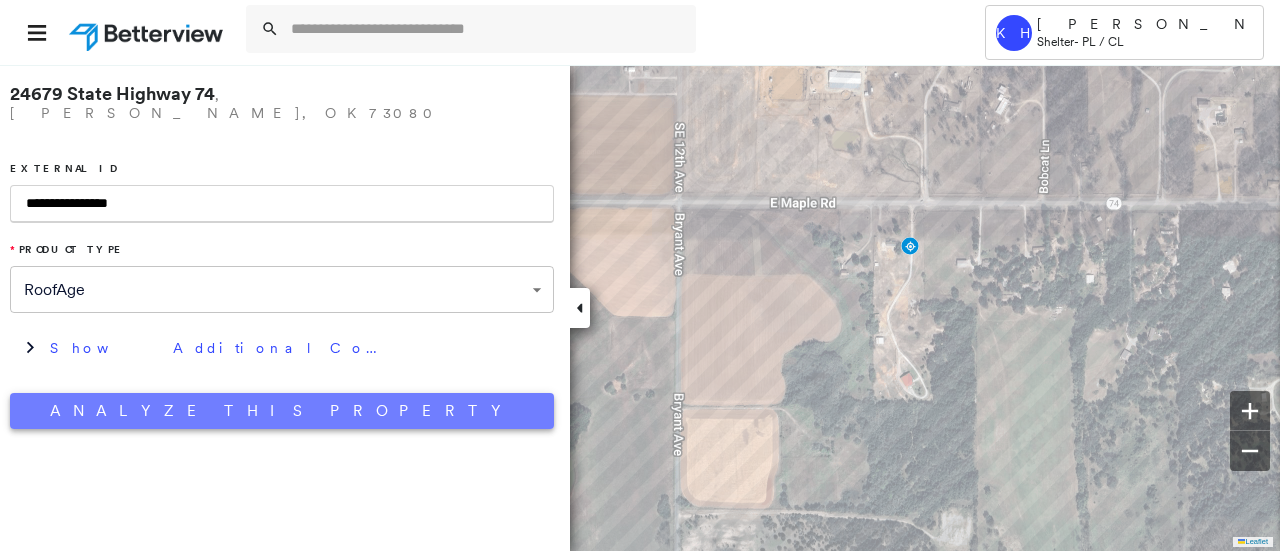 type on "**********" 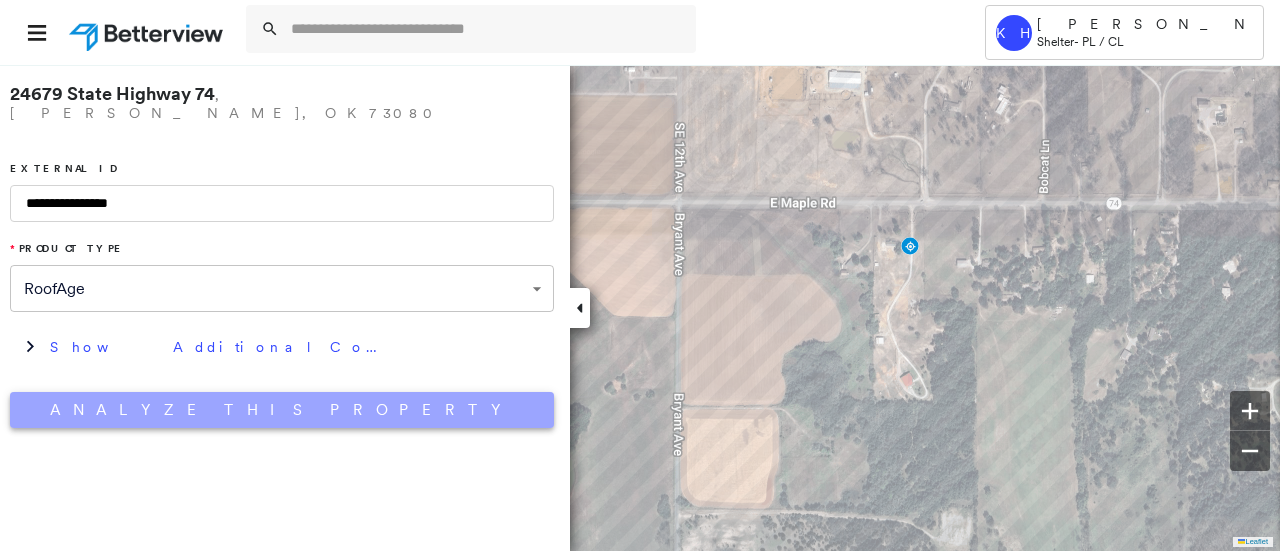click on "Analyze This Property" at bounding box center (282, 410) 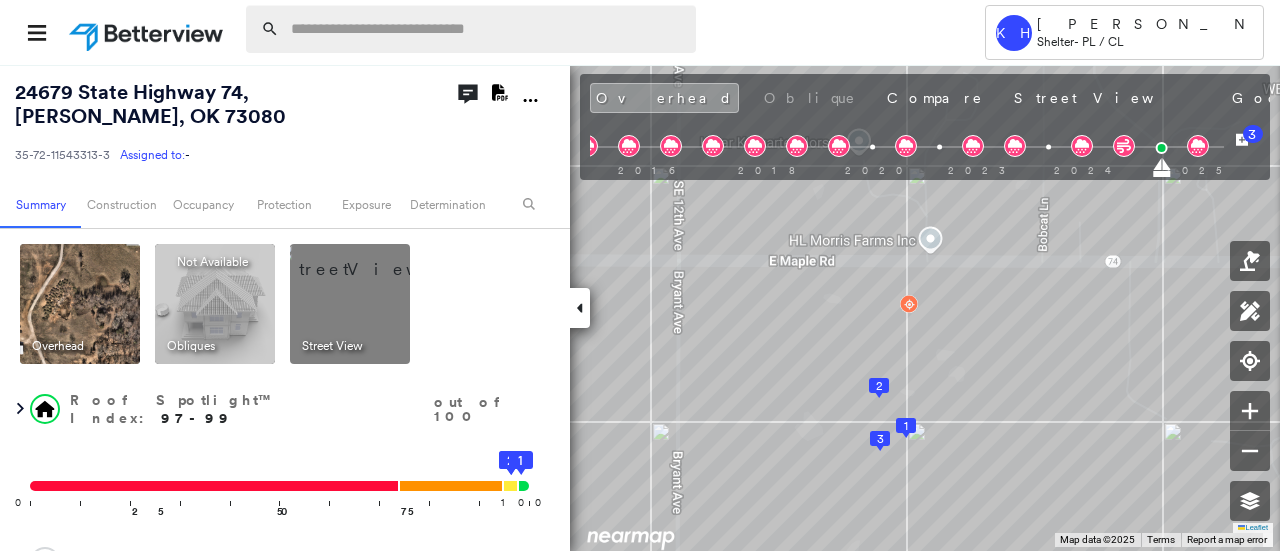 click at bounding box center (487, 29) 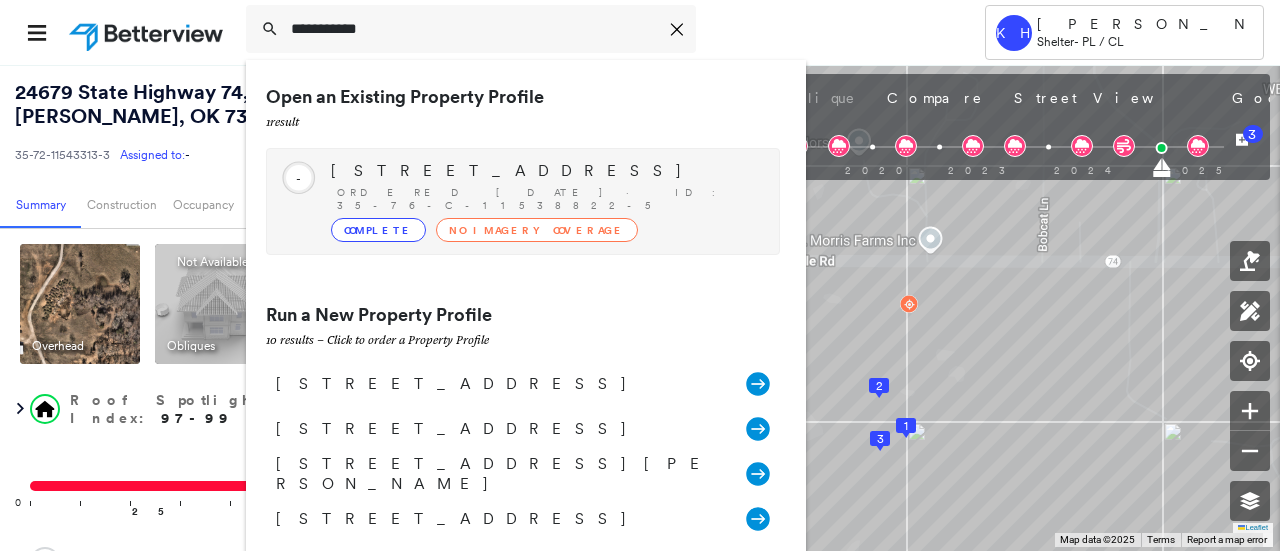 type on "**********" 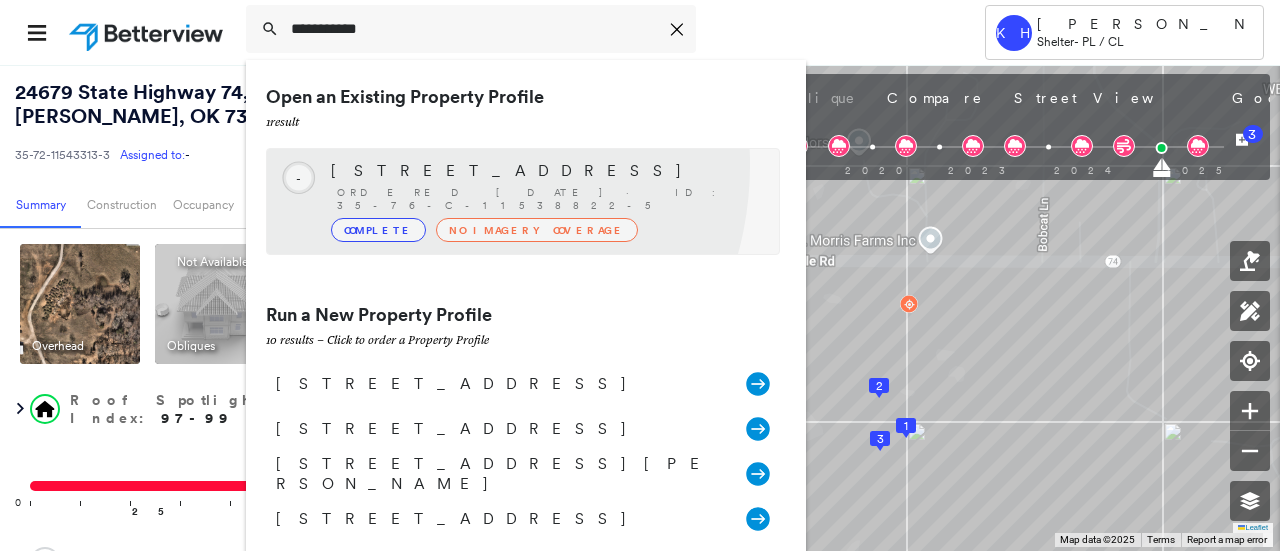 click on "[STREET_ADDRESS]" at bounding box center (545, 171) 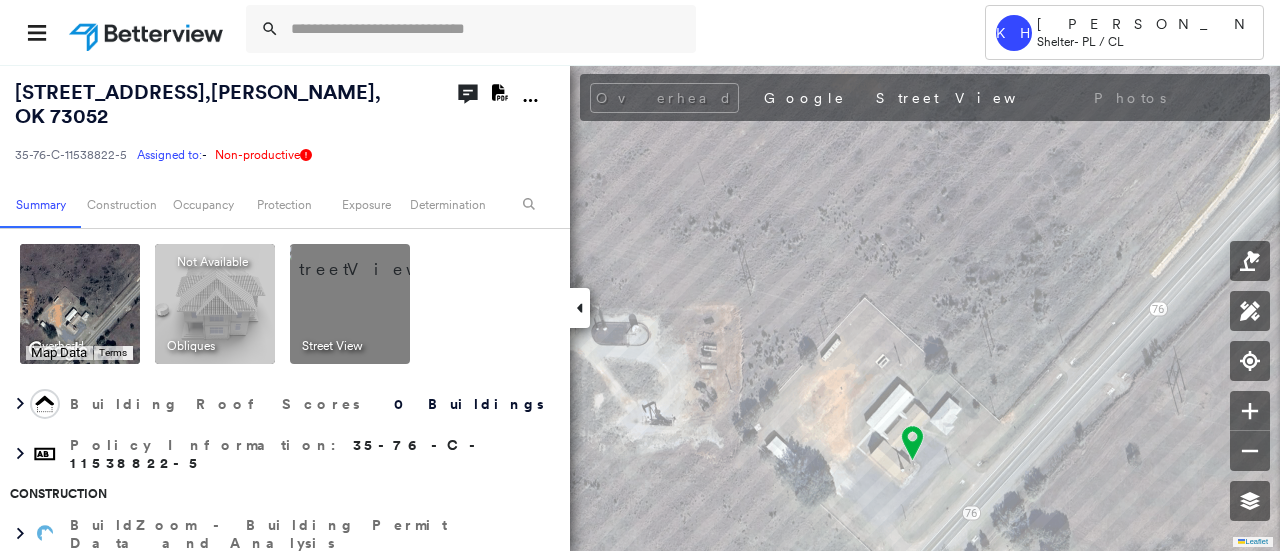 click at bounding box center (374, 259) 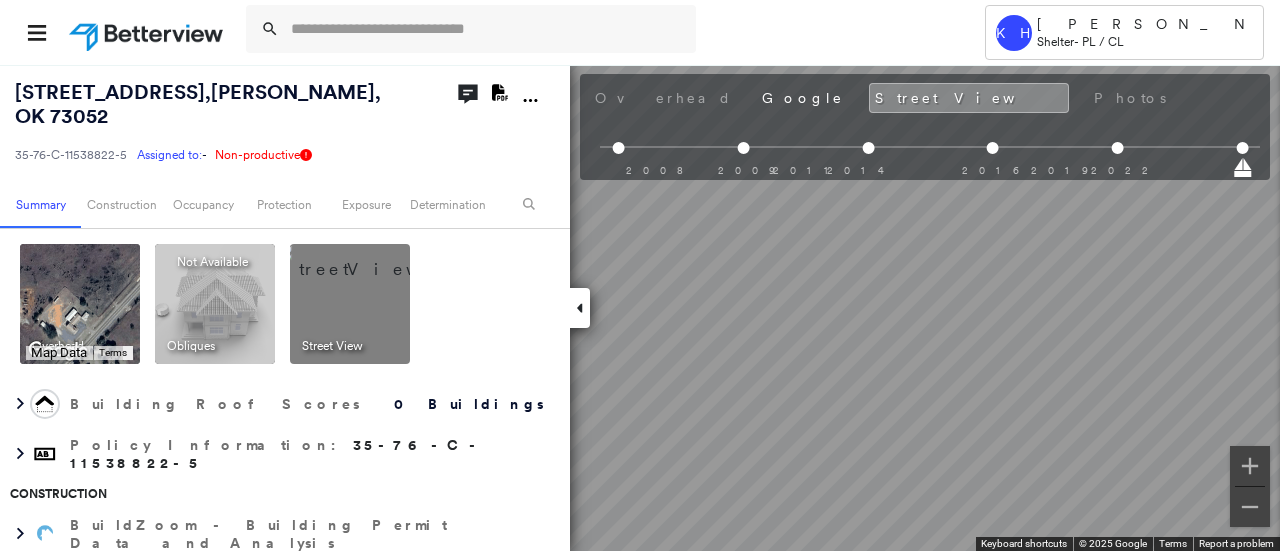 scroll, scrollTop: 0, scrollLeft: 318, axis: horizontal 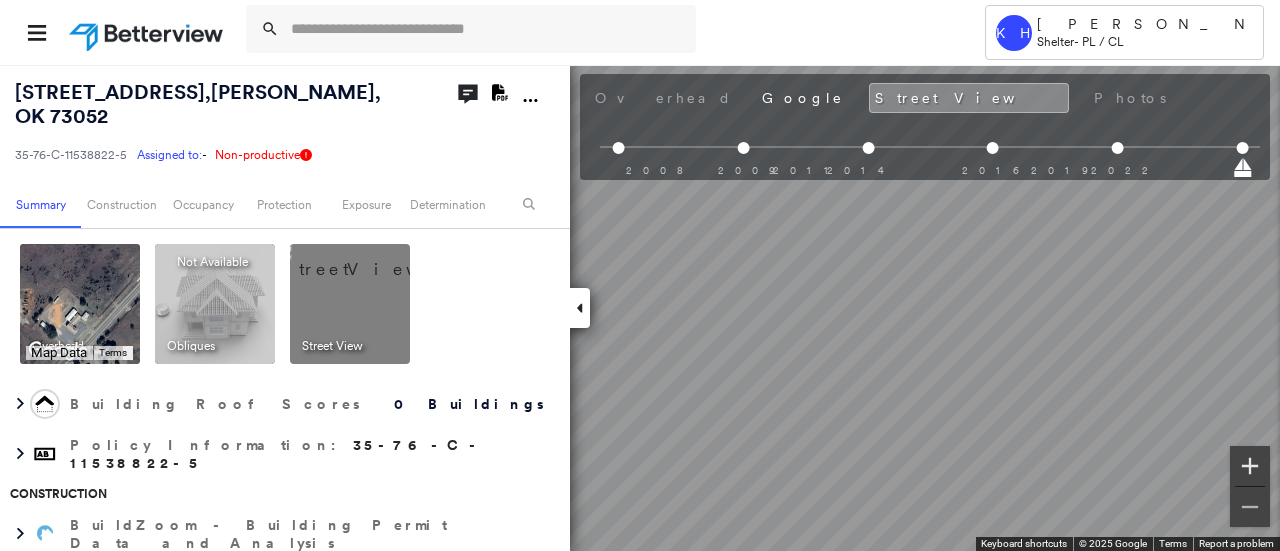 click on "← Move left → Move right ↑ Move up ↓ Move down + Zoom in - Zoom out             13517 [US_STATE][STREET_ADDRESS][US_STATE][US_STATE]            View on Google Maps        Custom Imagery                 This image is no longer available Keyboard shortcuts Map Data © 2025 Google © 2025 Google Terms Report a problem" at bounding box center (640, 307) 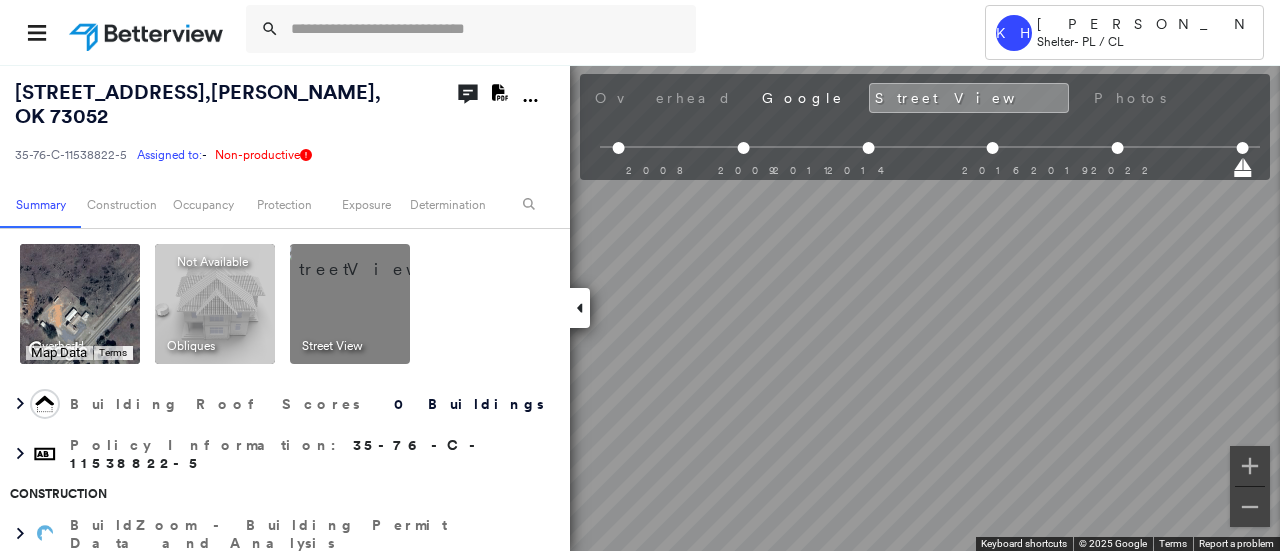 click on "← Move left → Move right ↑ Move up ↓ Move down + Zoom in - Zoom out             13517 [US_STATE][STREET_ADDRESS][US_STATE][US_STATE]            View on Google Maps        Custom Imagery                 This image is no longer available Keyboard shortcuts Map Data © 2025 Google © 2025 Google Terms Report a problem" at bounding box center [640, 307] 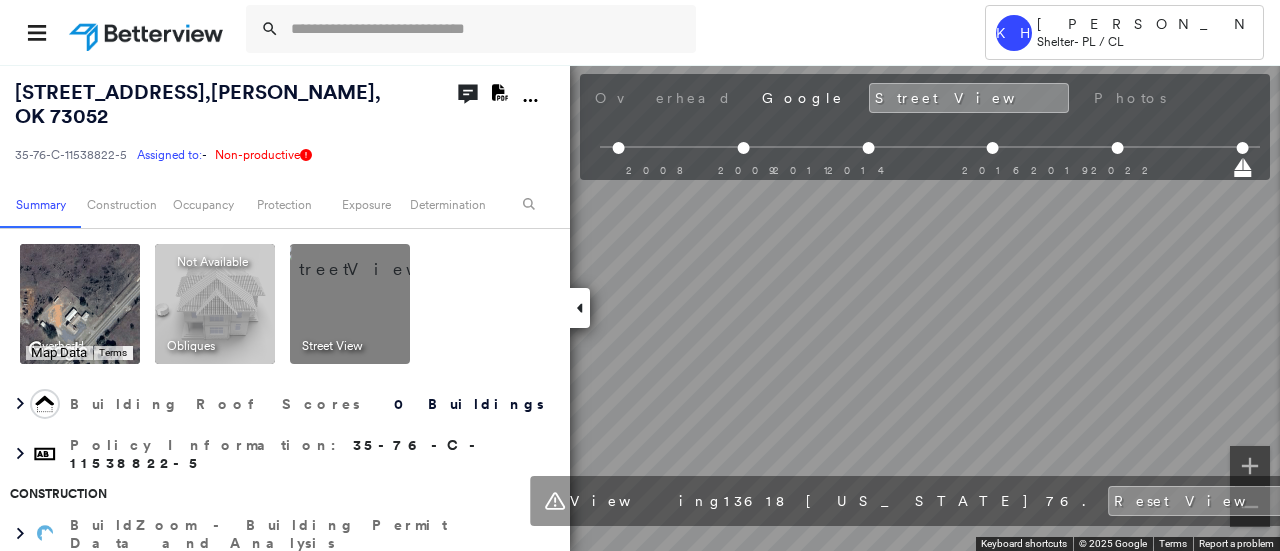 click on "Tower KH [PERSON_NAME] Shelter  -   PL / CL [STREET_ADDRESS] 35-76-C-11538822-5 Assigned to:  - Assigned to:  - 35-76-C-11538822-5 Assigned to:  - Non-productive  Open Comments Download PDF Report Summary Construction Occupancy Protection Exposure Determination Overhead Keyboard shortcuts Map Data Map data ©2025 Map data ©2025 100 m  Click to toggle between metric and imperial units Terms To navigate, press the arrow keys. Keyboard shortcuts Map Data Map data ©2025 Imagery ©2025 Airbus, Maxar Technologies Map data ©2025 Imagery ©2025 Airbus, Maxar Technologies 100 m  Click to toggle between metric and imperial units Terms To navigate, press the arrow keys. Obliques Not Available ; Street View Building Roof Scores 0 Buildings Policy Information :  35-76-C-11538822-5 Construction BuildZoom - Building Permit Data and Analysis Occupancy Place Detail Protection Exposure FEMA Risk Index Hail Regional Hazard: 1   out of  5 Wildfire Regional Hazard: 3   out of  5 Additional Perils" at bounding box center (640, 275) 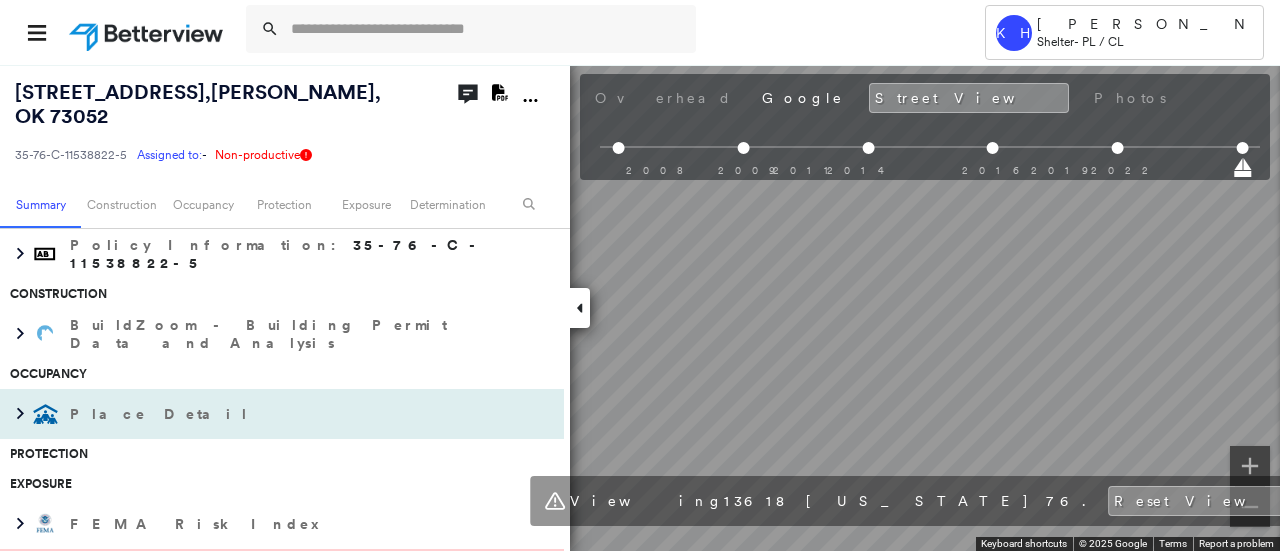 scroll, scrollTop: 300, scrollLeft: 0, axis: vertical 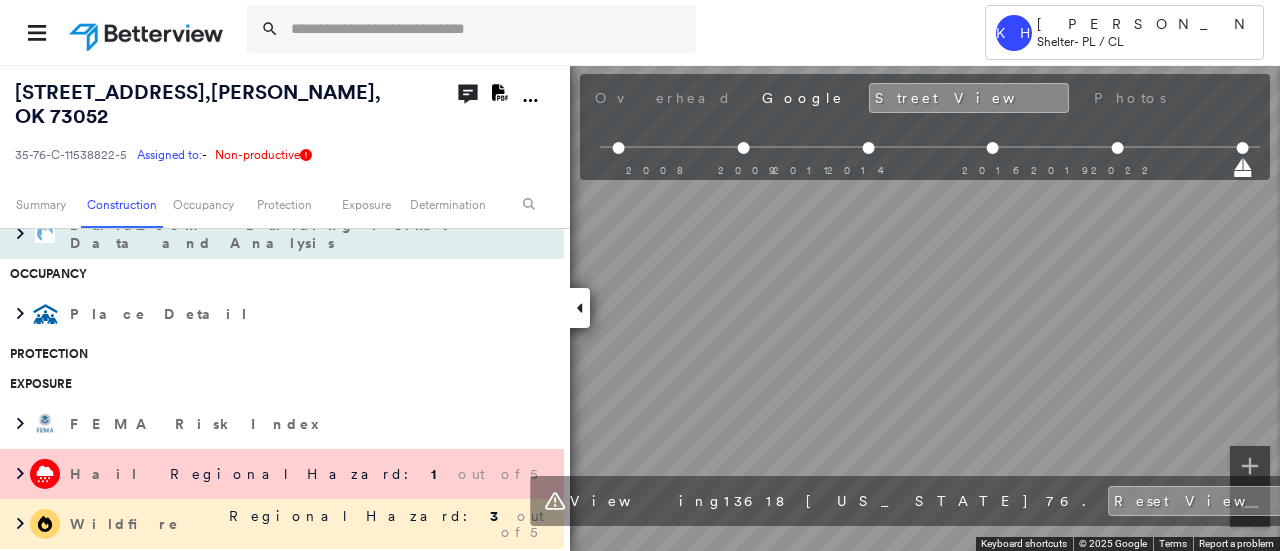 click on "BuildZoom - Building Permit Data and Analysis" at bounding box center (262, 234) 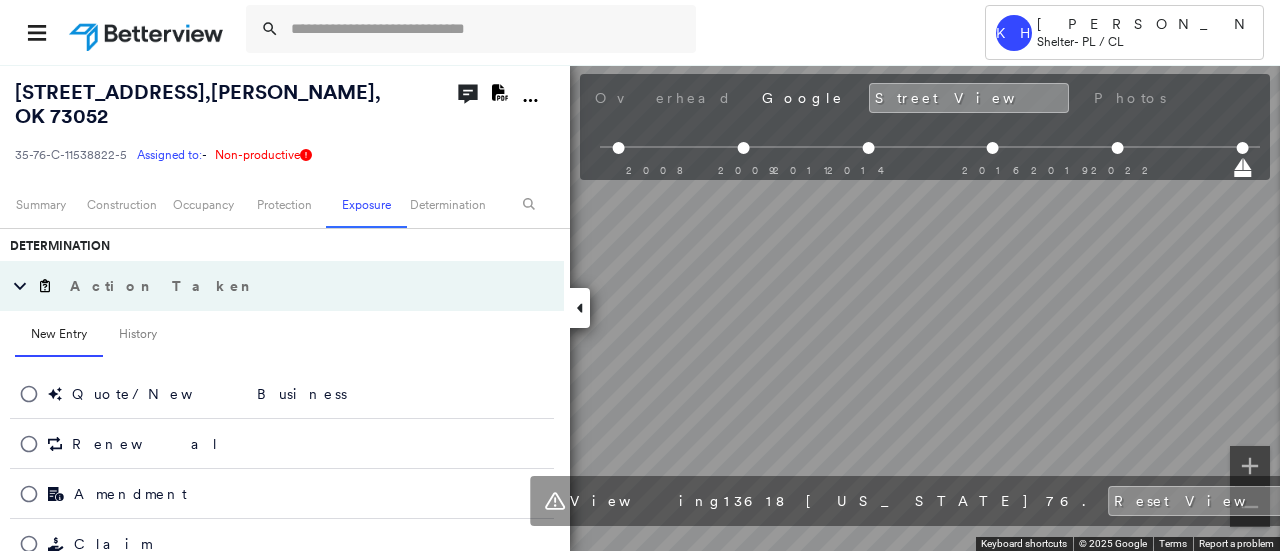 scroll, scrollTop: 0, scrollLeft: 0, axis: both 